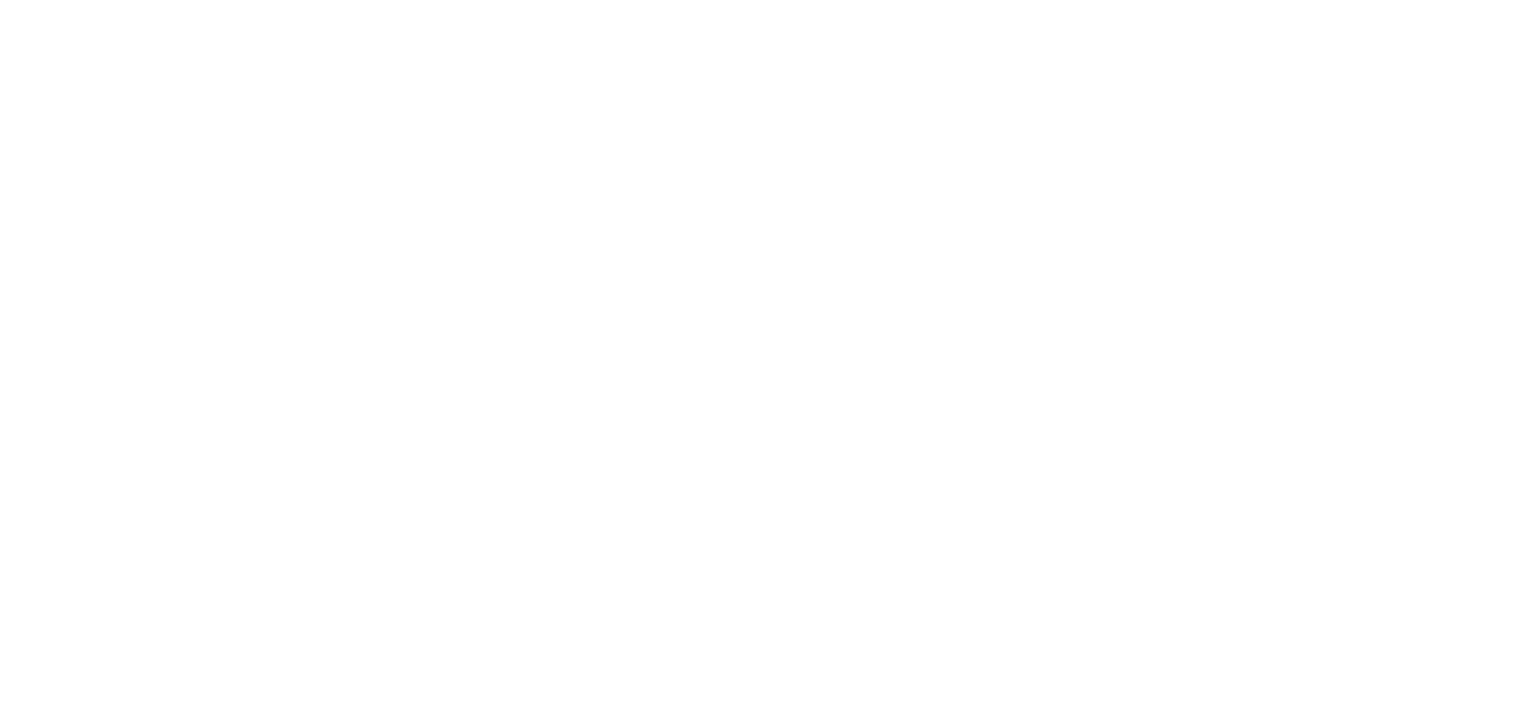 scroll, scrollTop: 0, scrollLeft: 0, axis: both 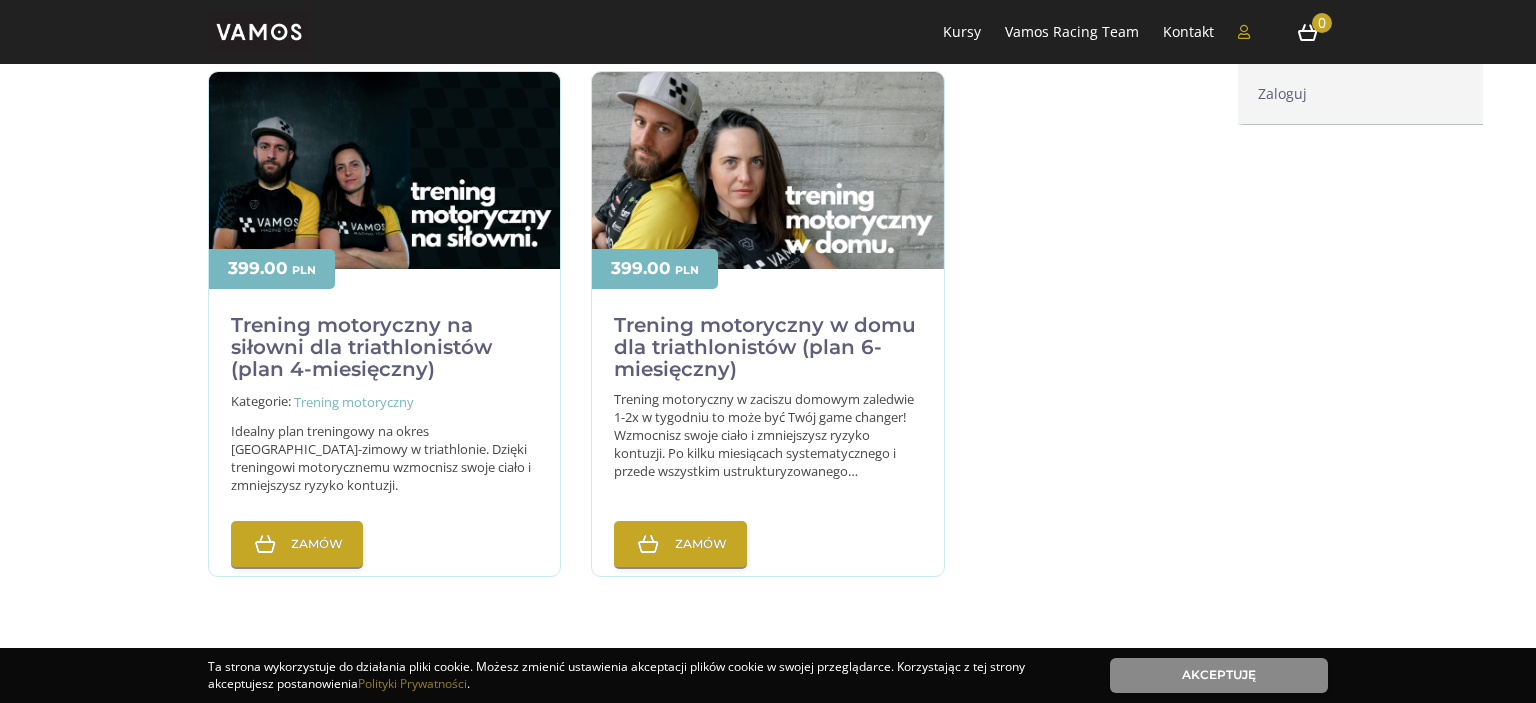 click on "Zaloguj" at bounding box center [1244, 32] 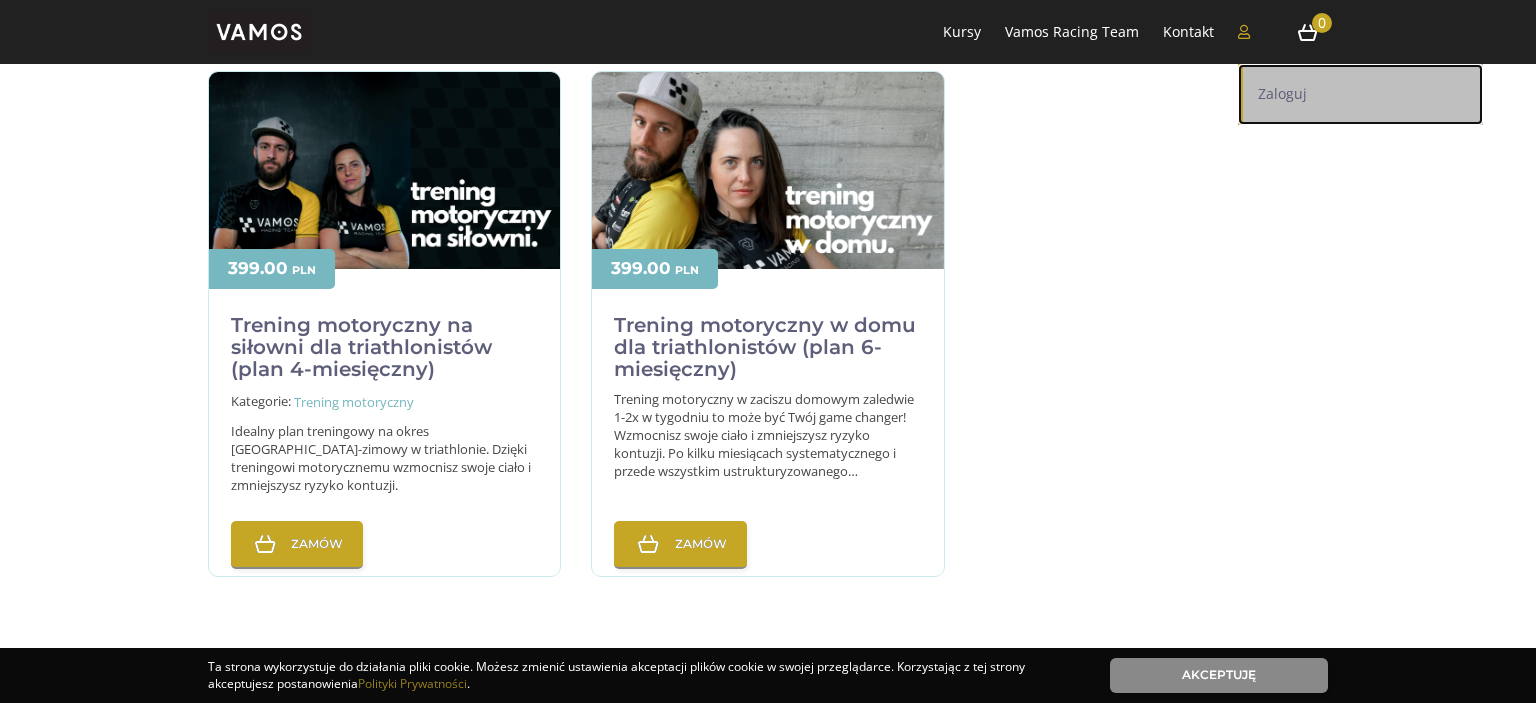 click on "Zaloguj" at bounding box center [1360, 94] 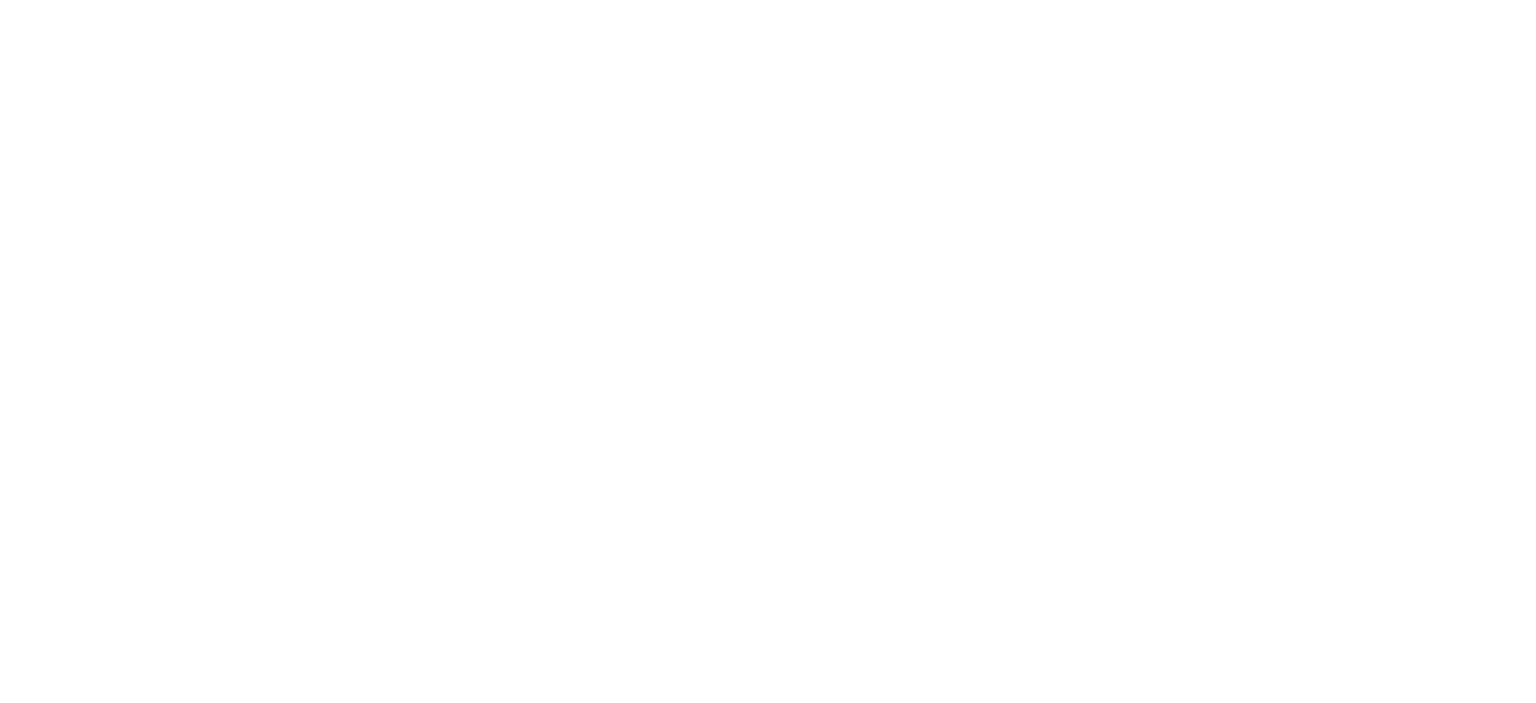 scroll, scrollTop: 0, scrollLeft: 0, axis: both 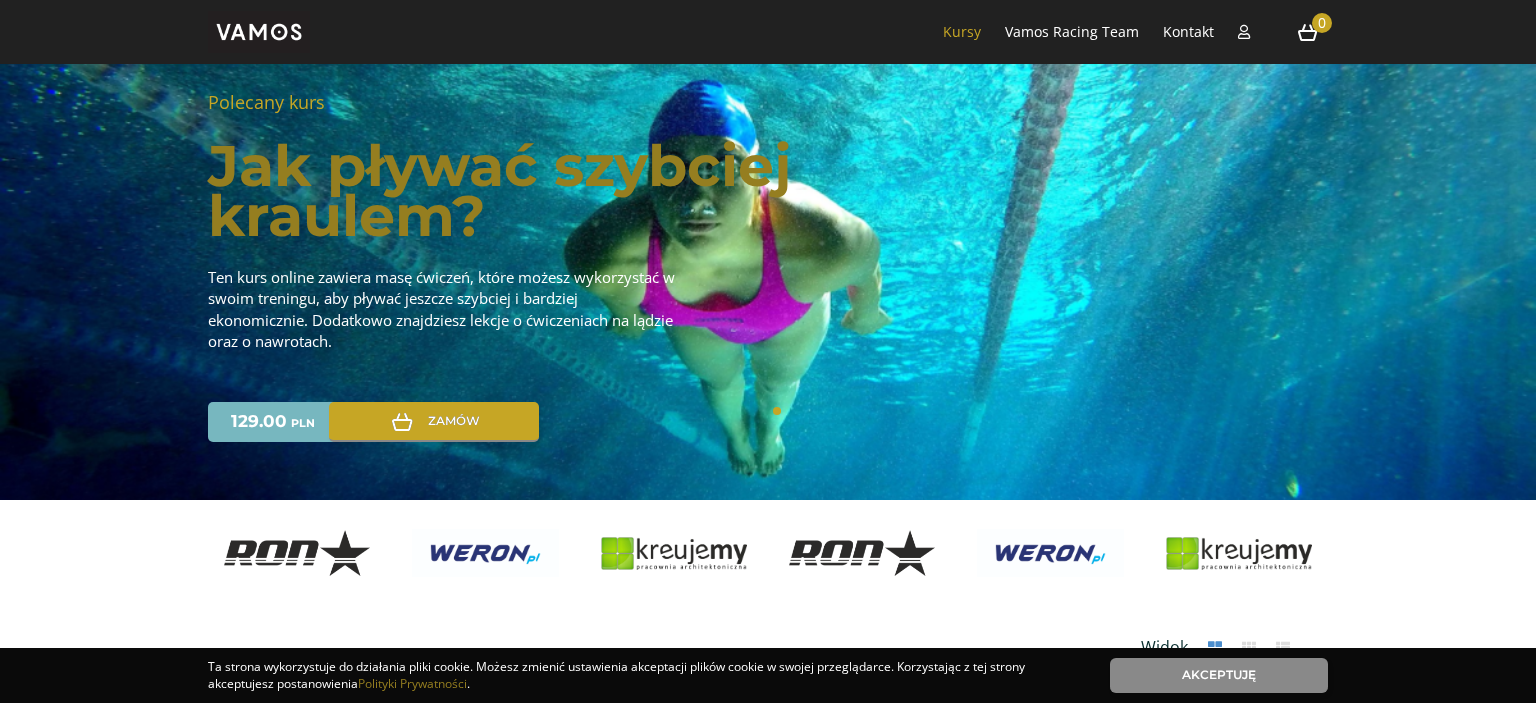 click on "Kursy" at bounding box center (962, 32) 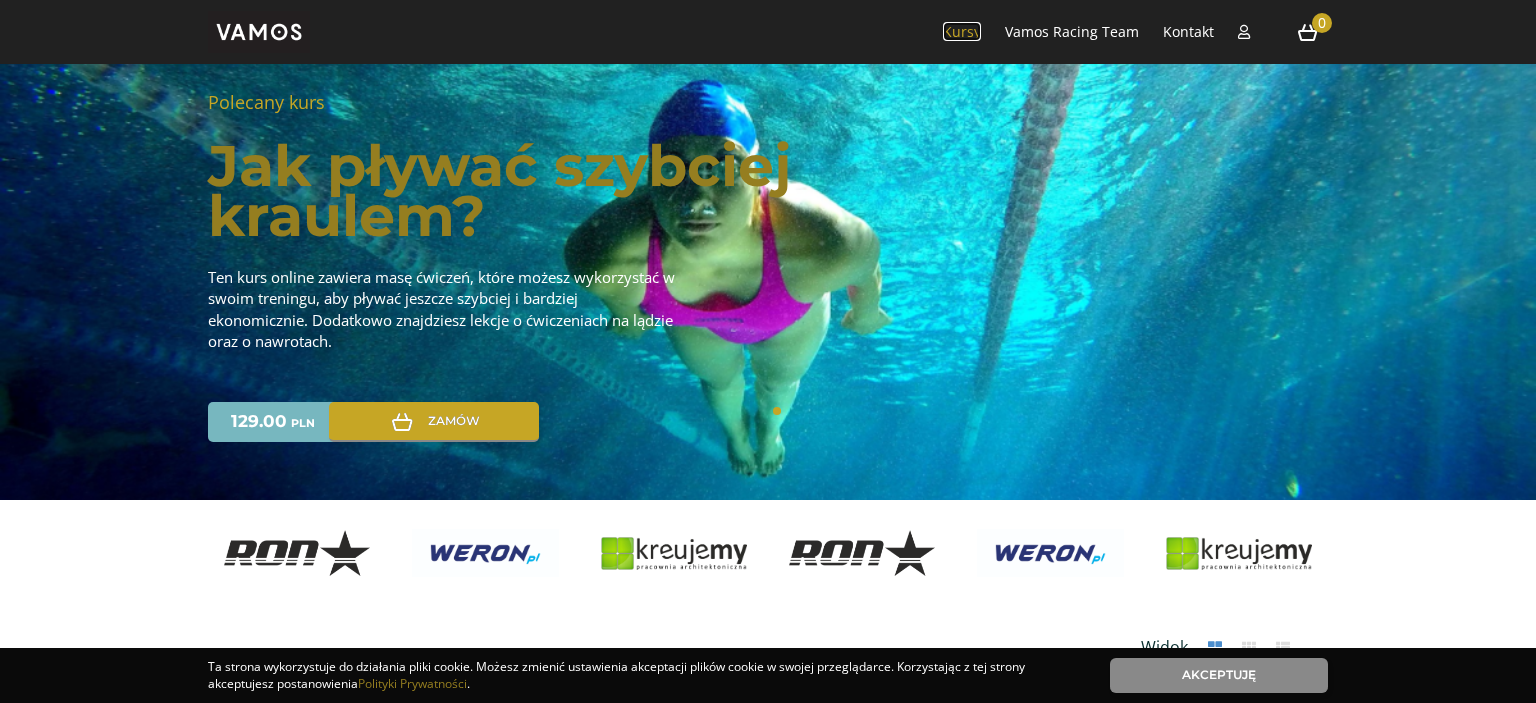 click on "Kursy" at bounding box center (962, 31) 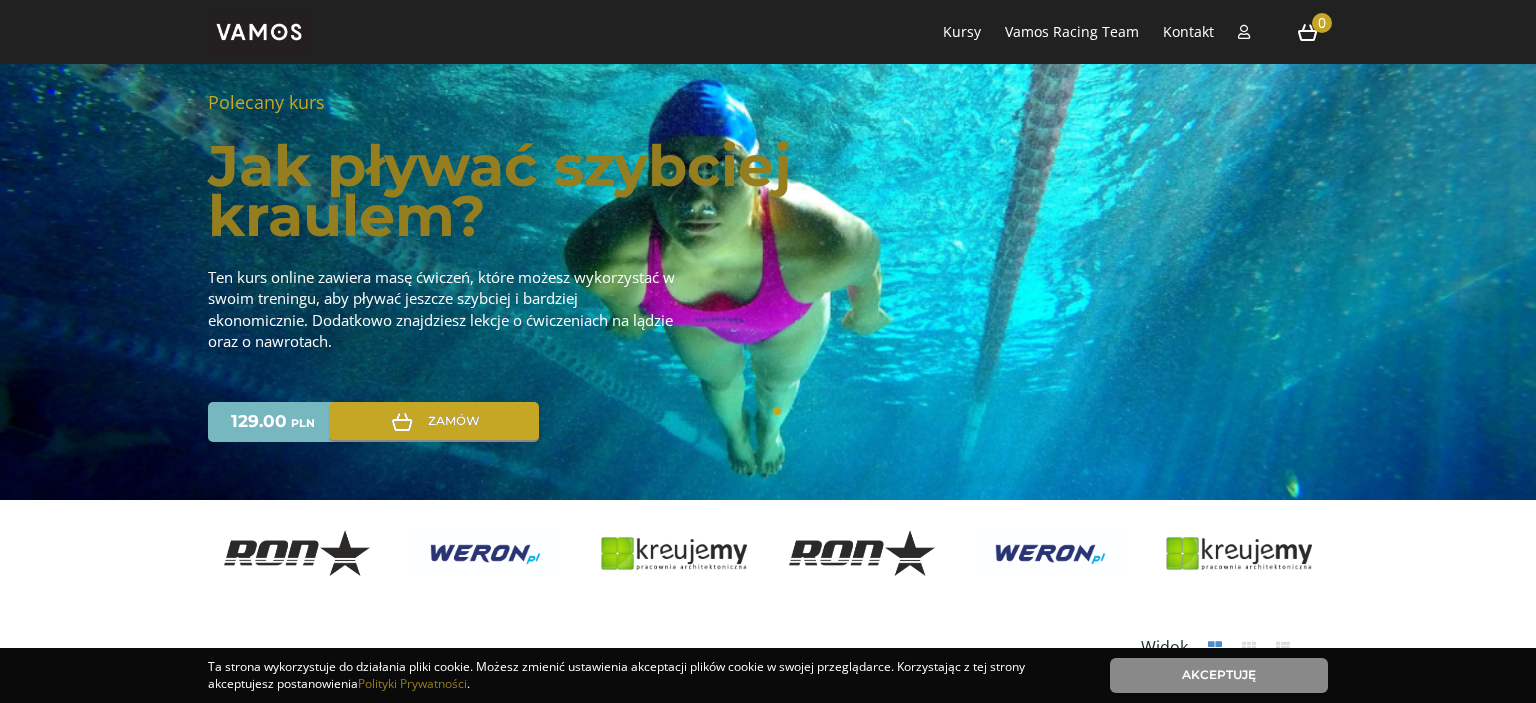 scroll, scrollTop: 0, scrollLeft: 0, axis: both 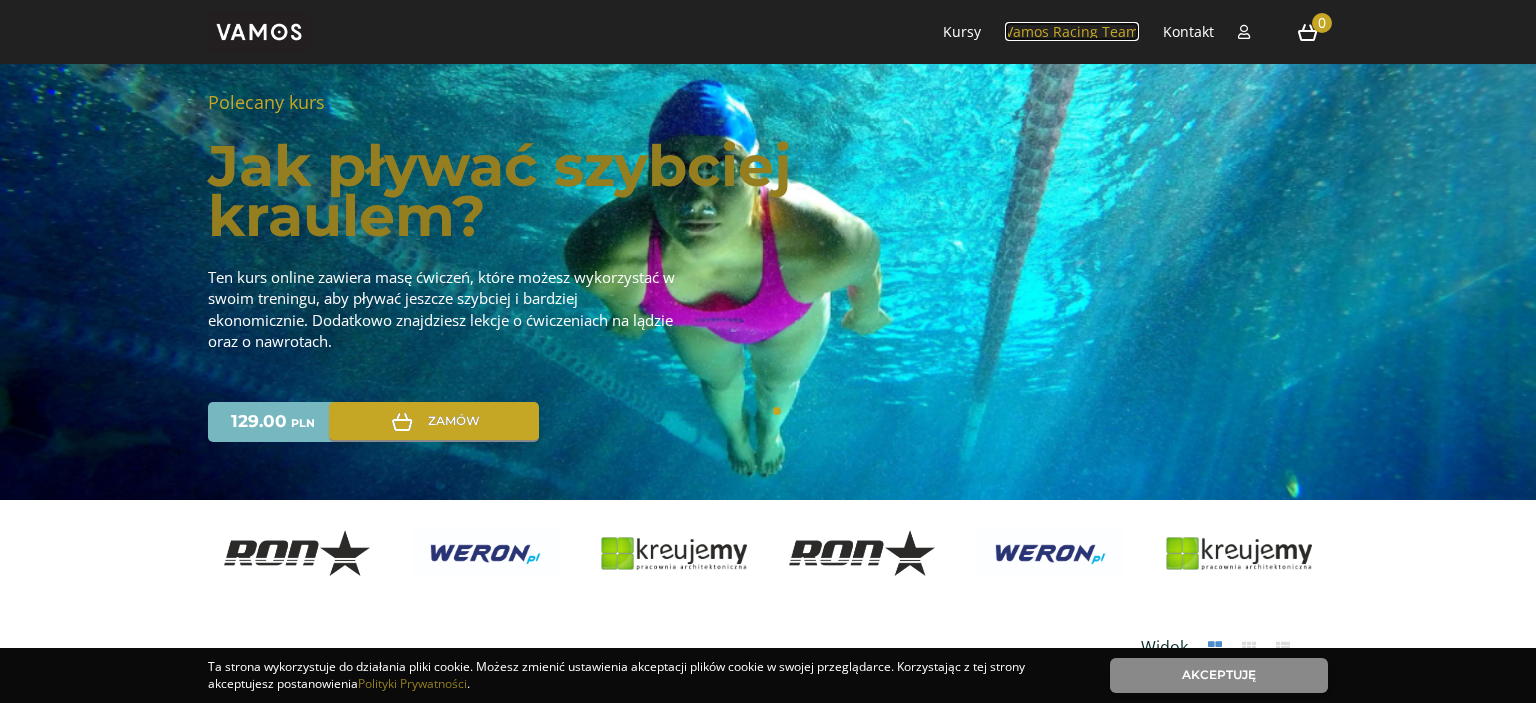 click on "Vamos Racing Team" at bounding box center (1072, 31) 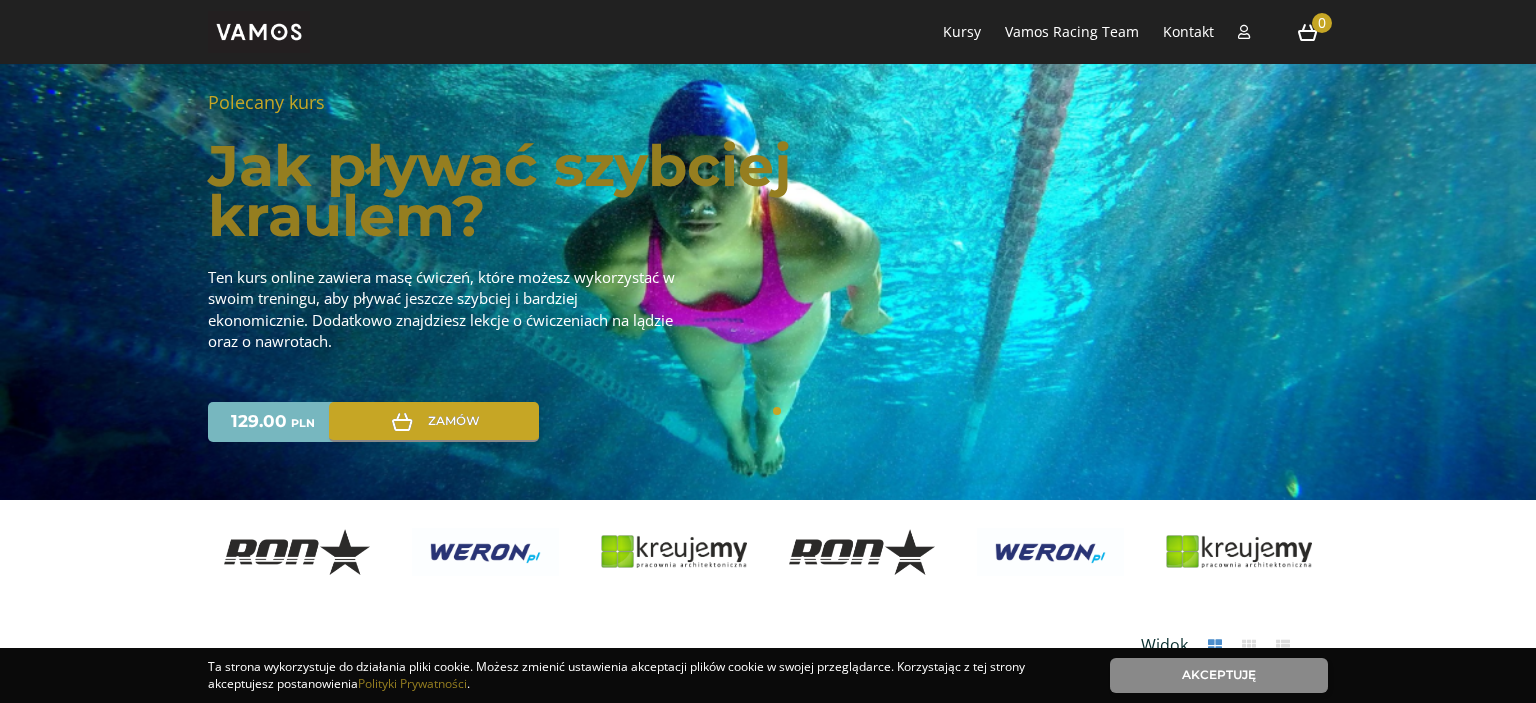 scroll, scrollTop: 0, scrollLeft: 0, axis: both 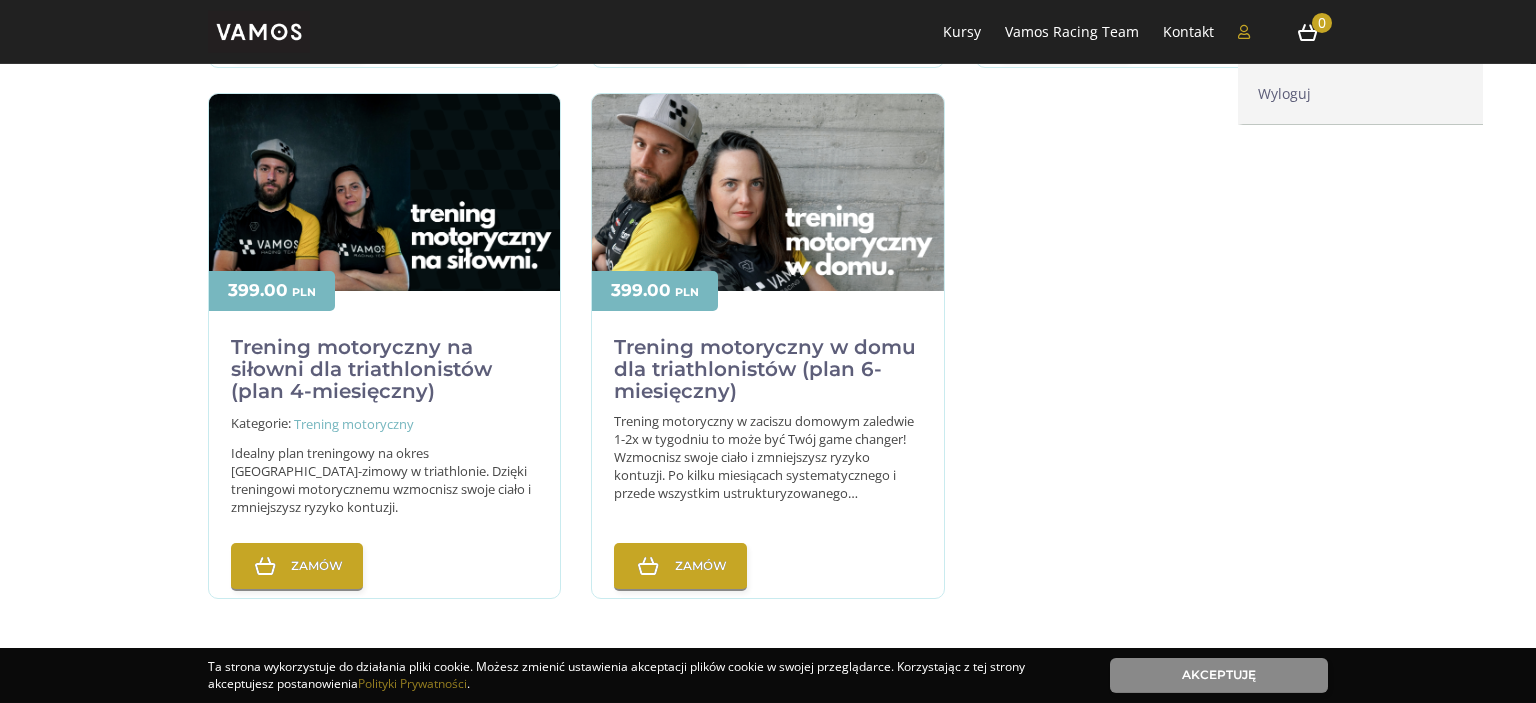 click on "Wyloguj" at bounding box center (1244, 32) 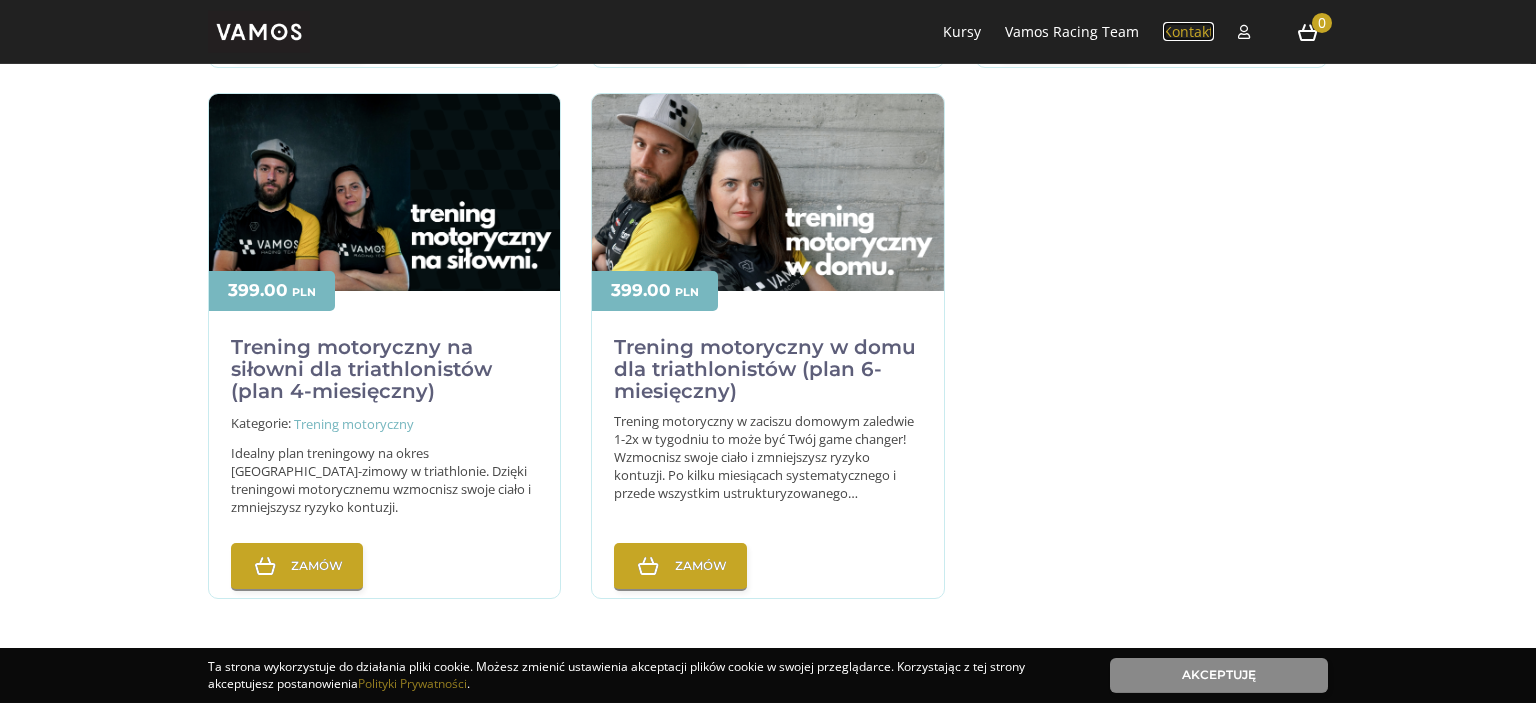 click on "Kontakt" at bounding box center [1188, 31] 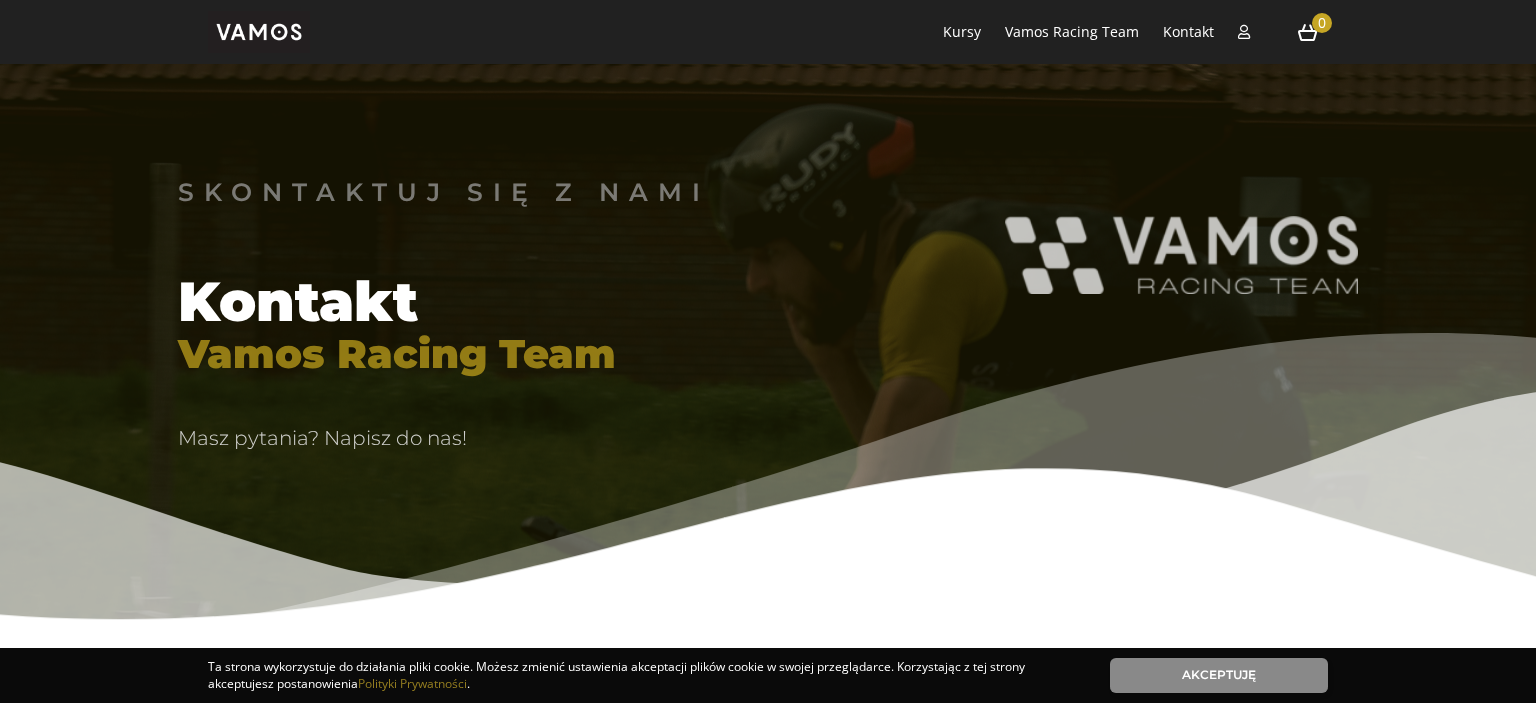 scroll, scrollTop: 0, scrollLeft: 0, axis: both 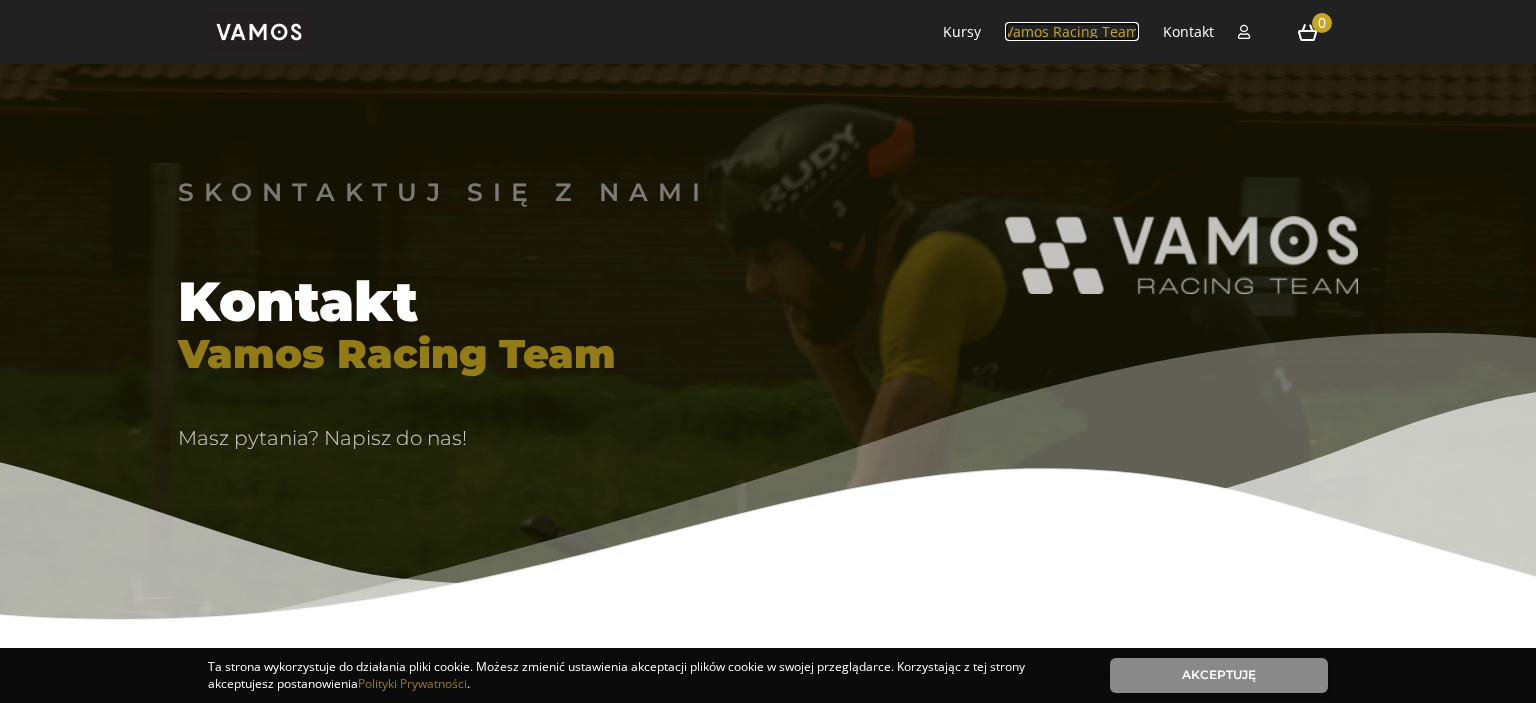 click on "Vamos Racing Team" at bounding box center [1072, 31] 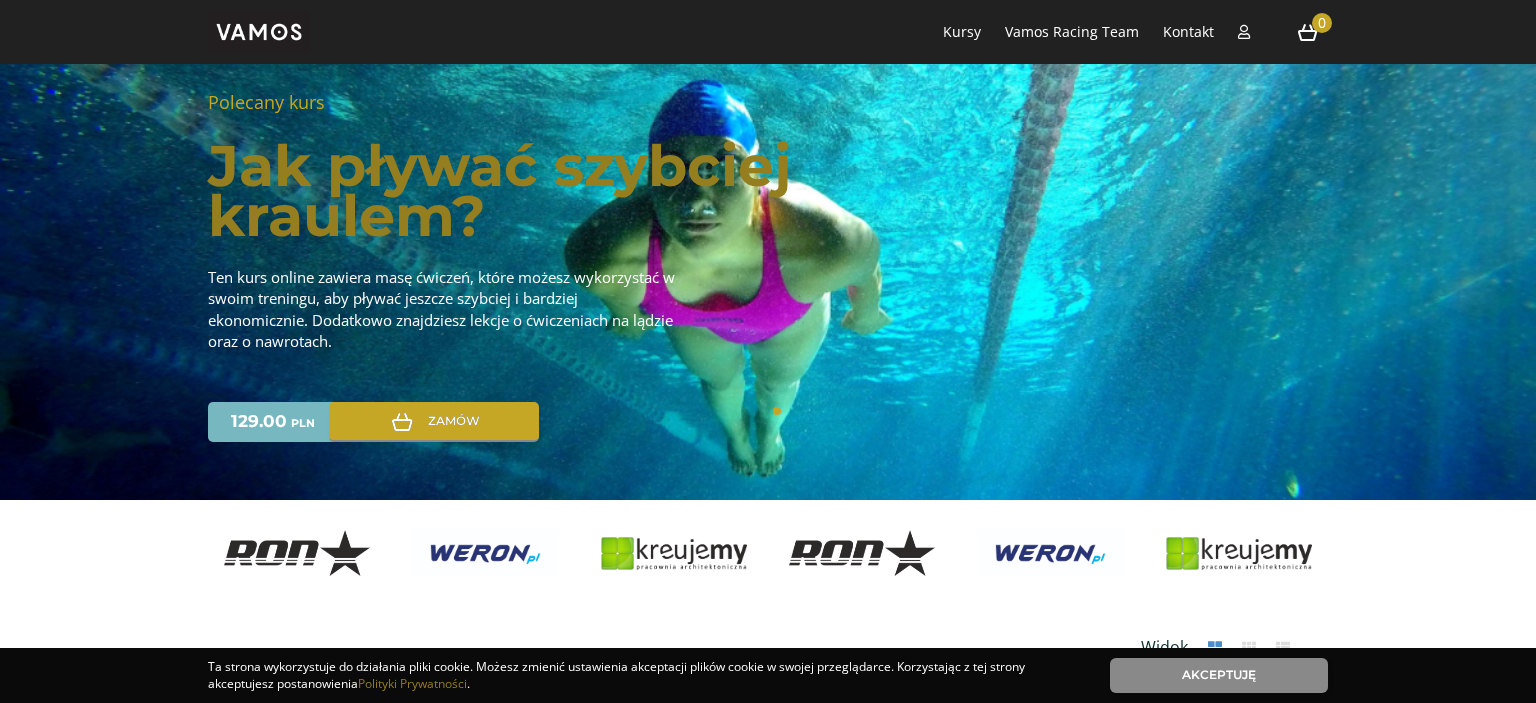 scroll, scrollTop: 0, scrollLeft: 0, axis: both 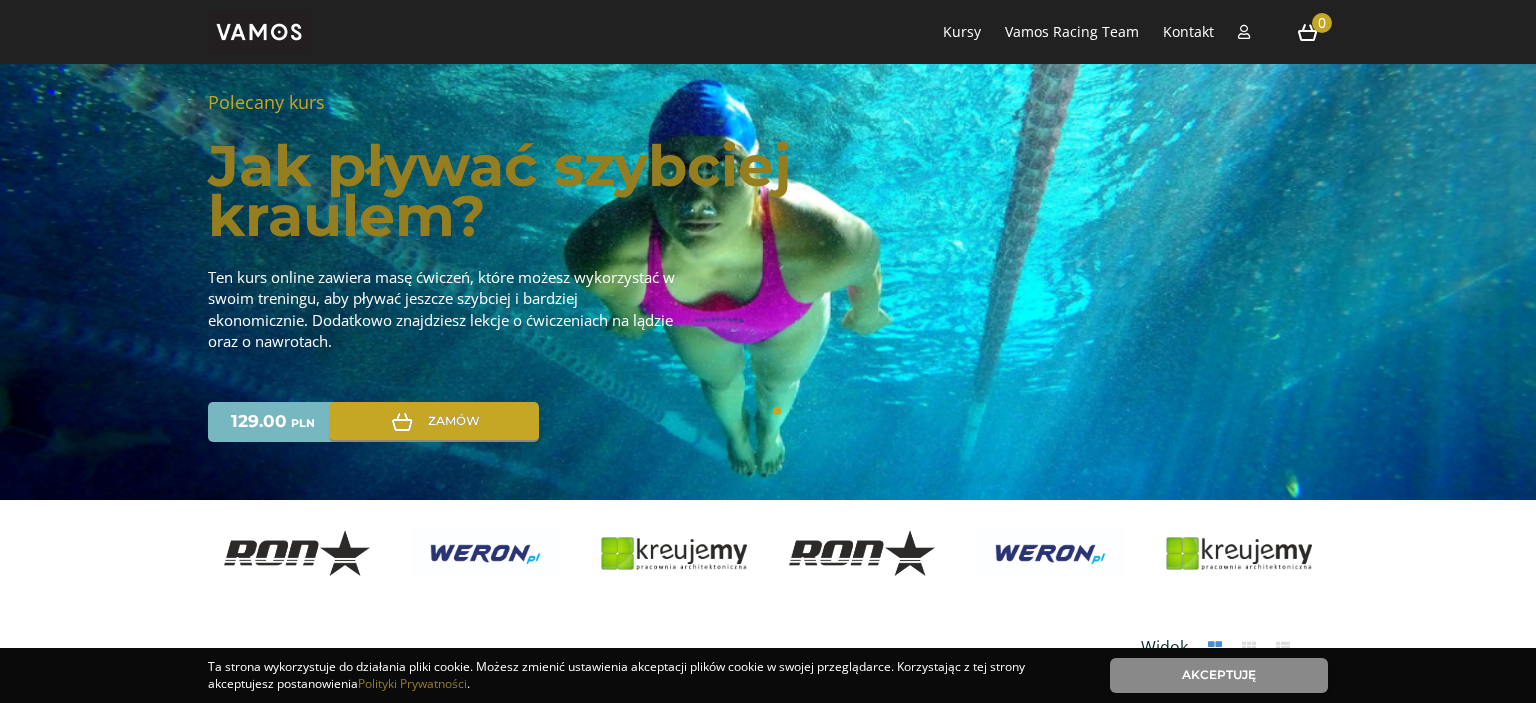 click on "129.00
PLN" at bounding box center (273, 422) 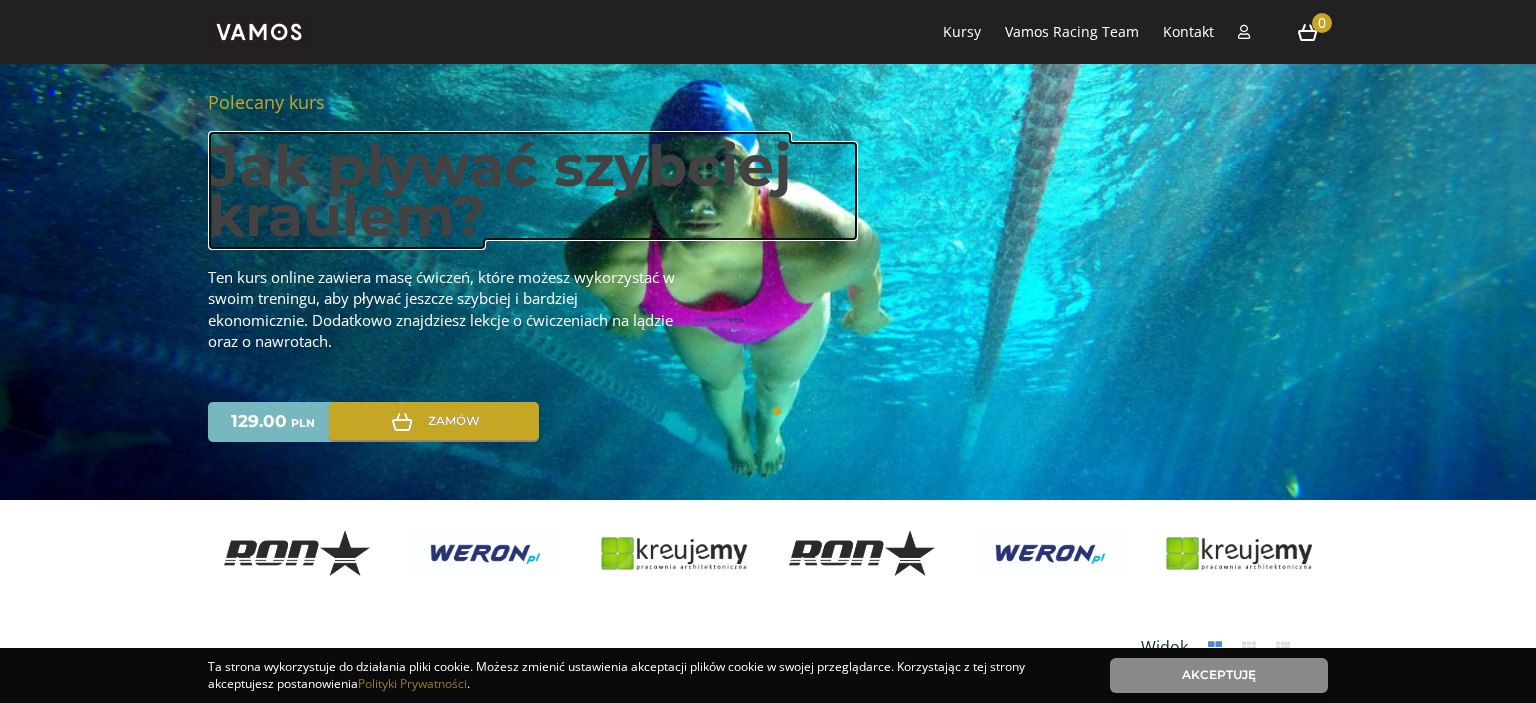click on "Jak pływać szybciej kraulem?" at bounding box center [533, 191] 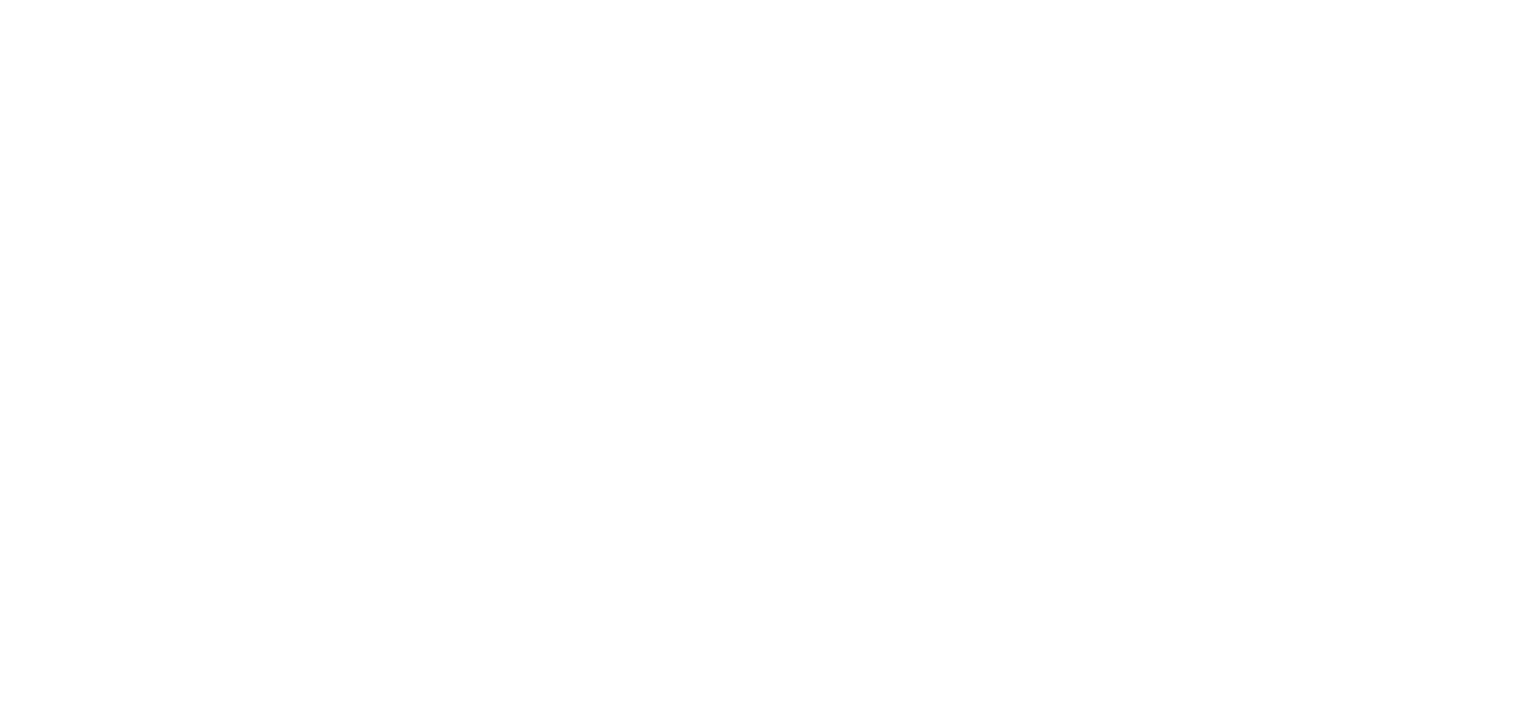scroll, scrollTop: 0, scrollLeft: 0, axis: both 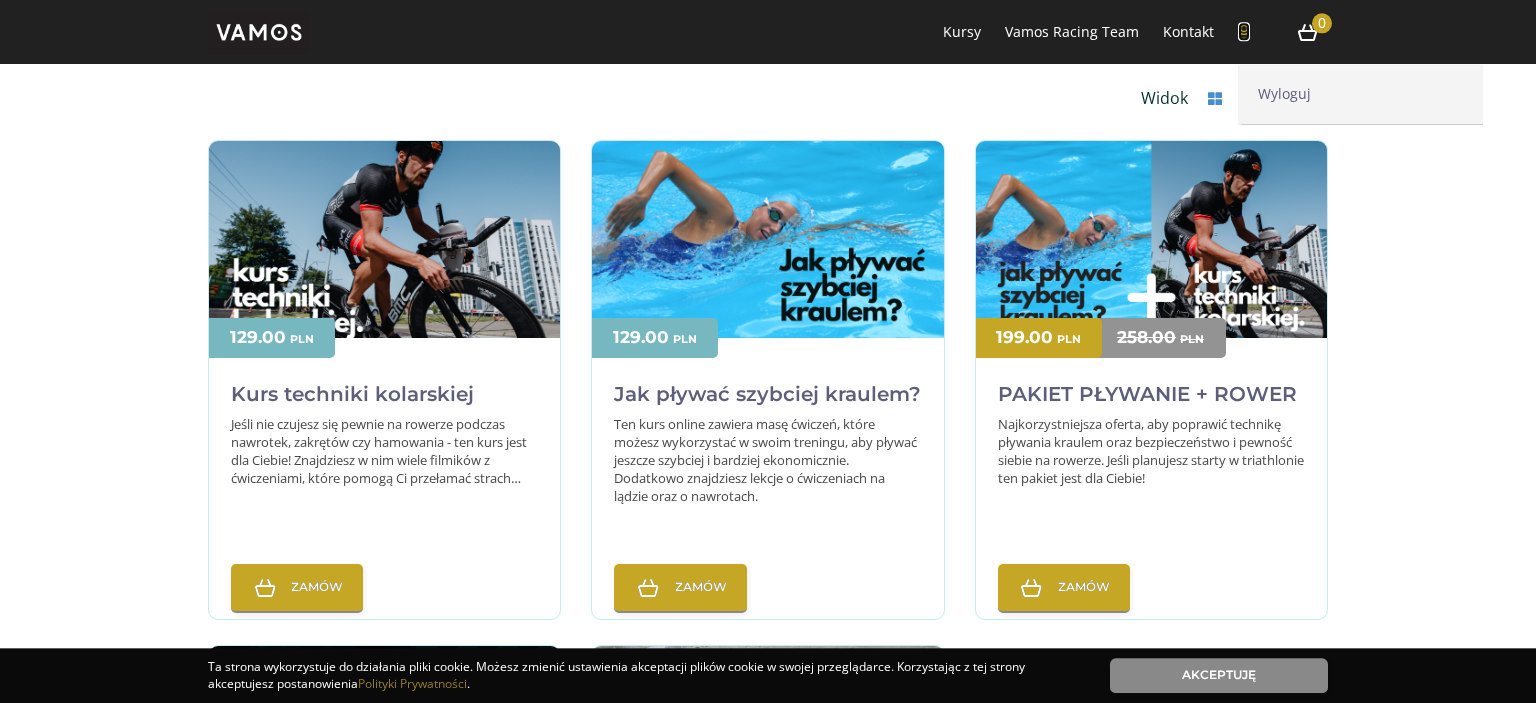 click at bounding box center [1244, 31] 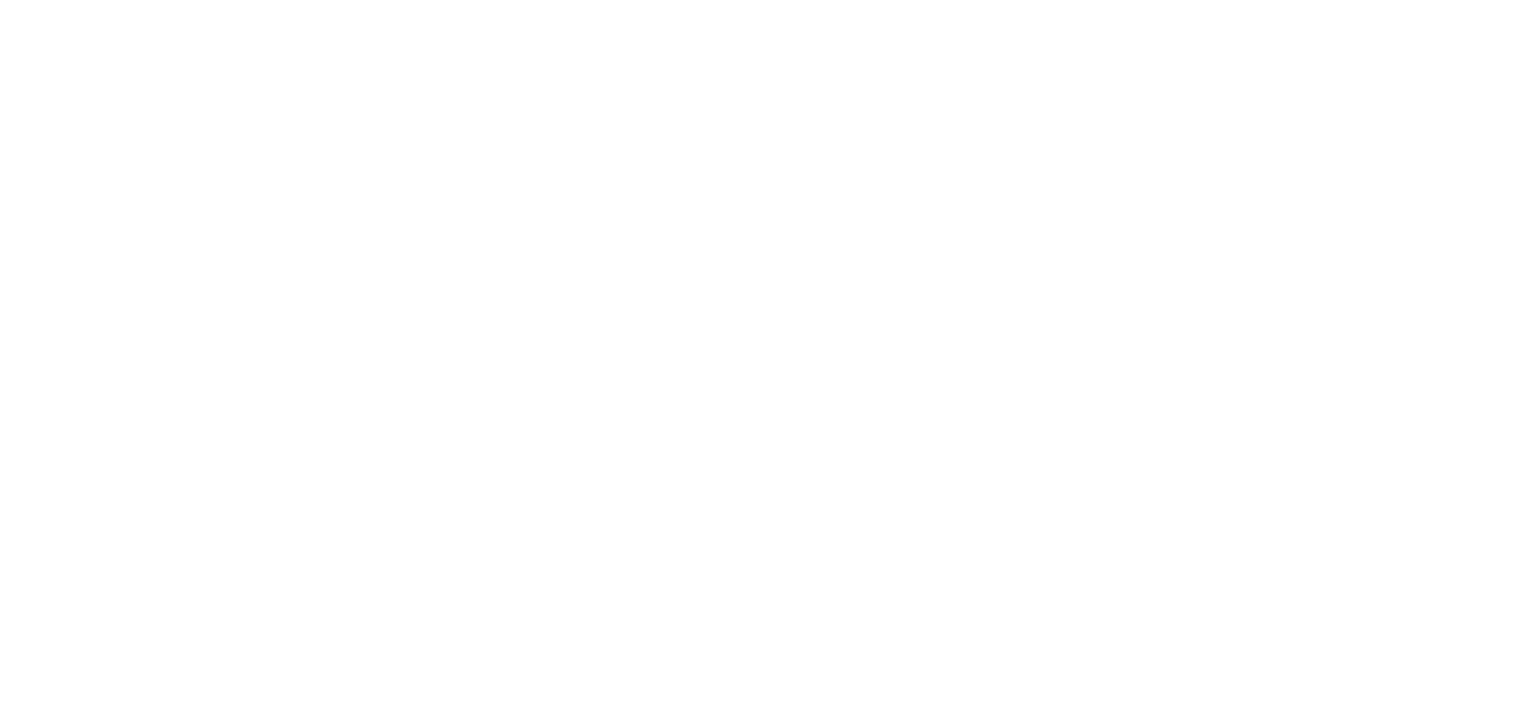 scroll, scrollTop: 0, scrollLeft: 0, axis: both 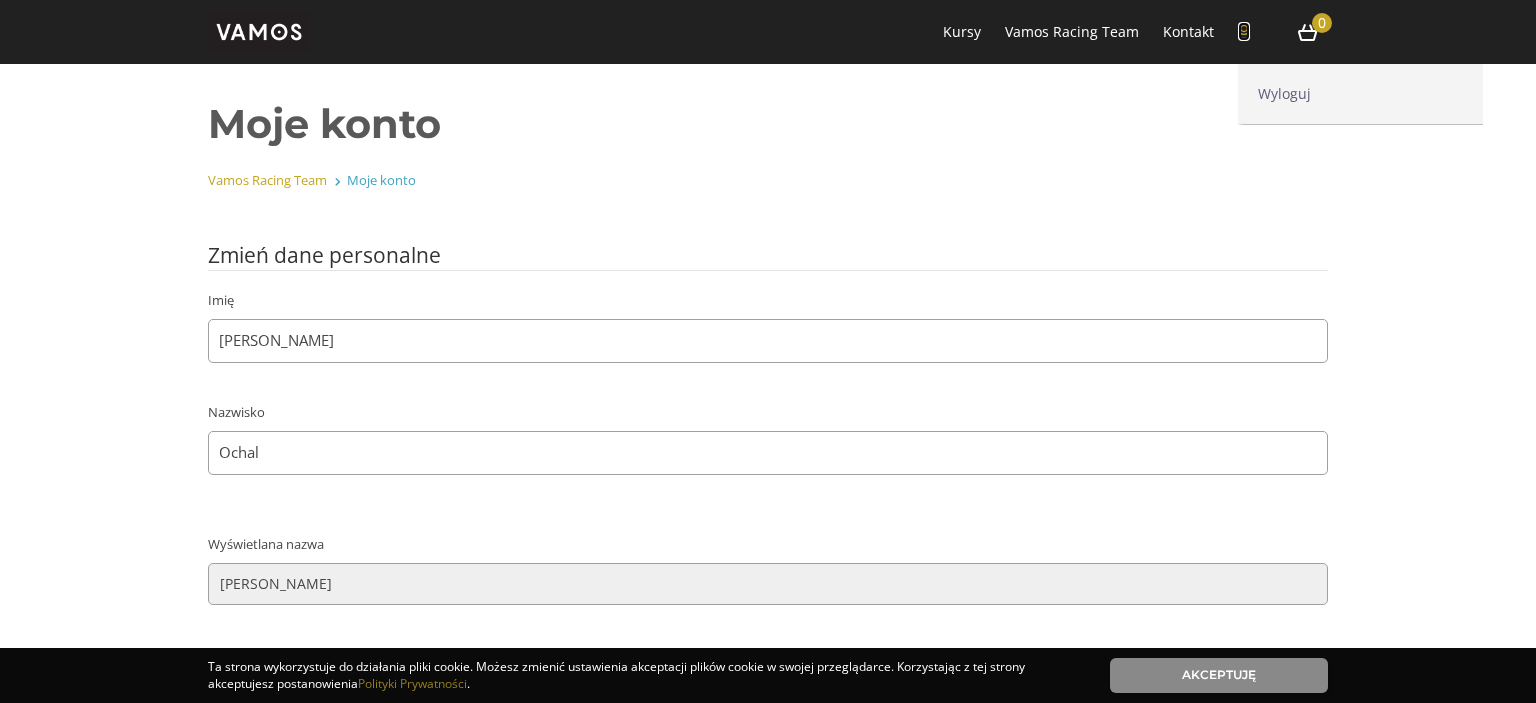 click at bounding box center (1244, 32) 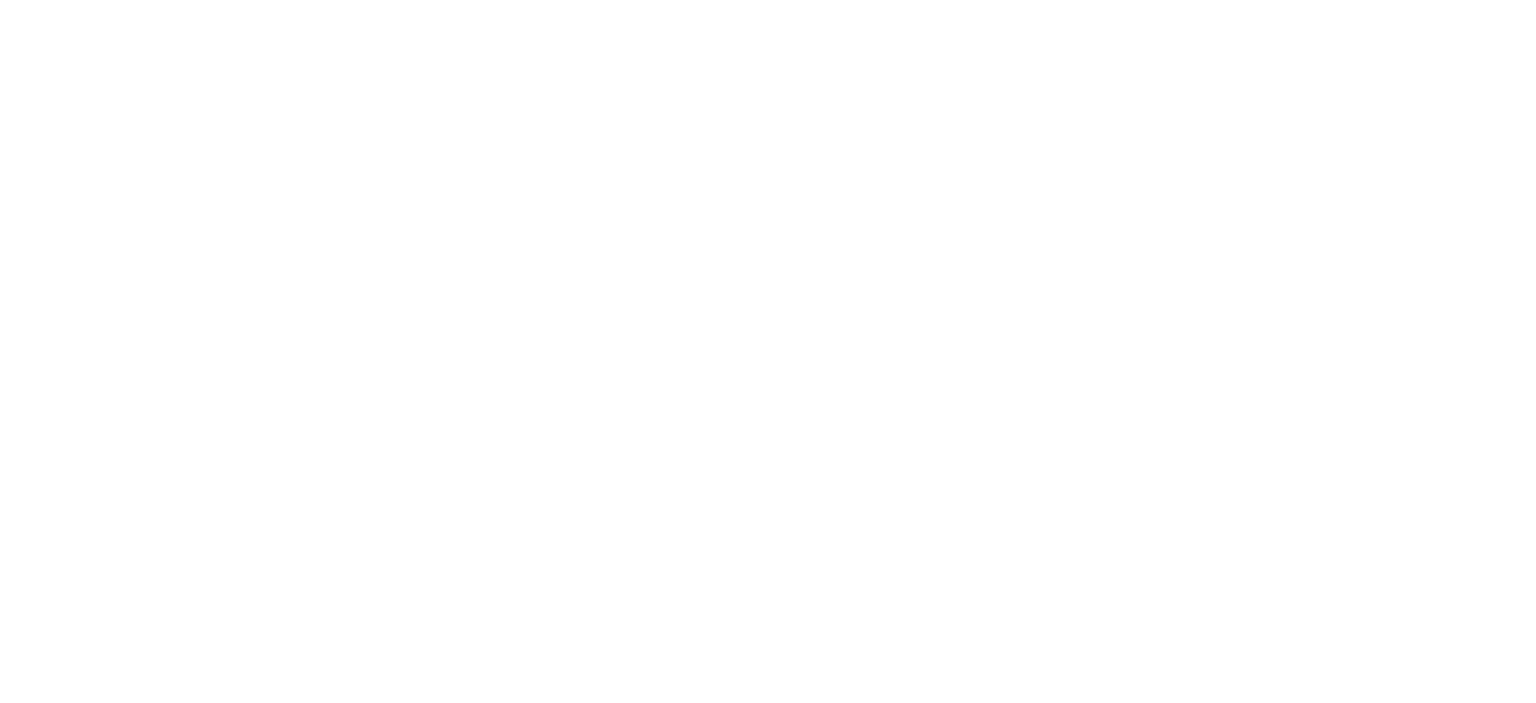 scroll, scrollTop: 0, scrollLeft: 0, axis: both 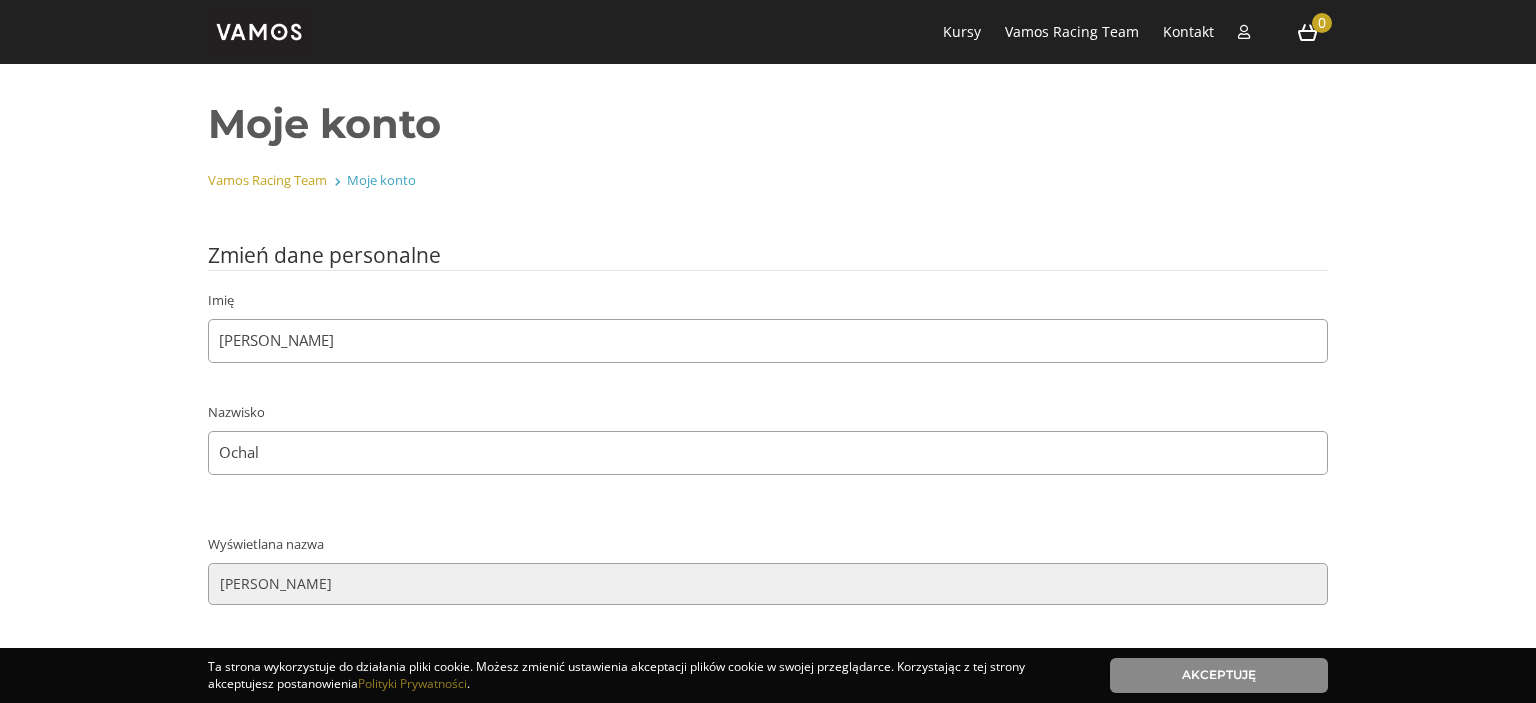 click on "Moje konto" at bounding box center [768, 104] 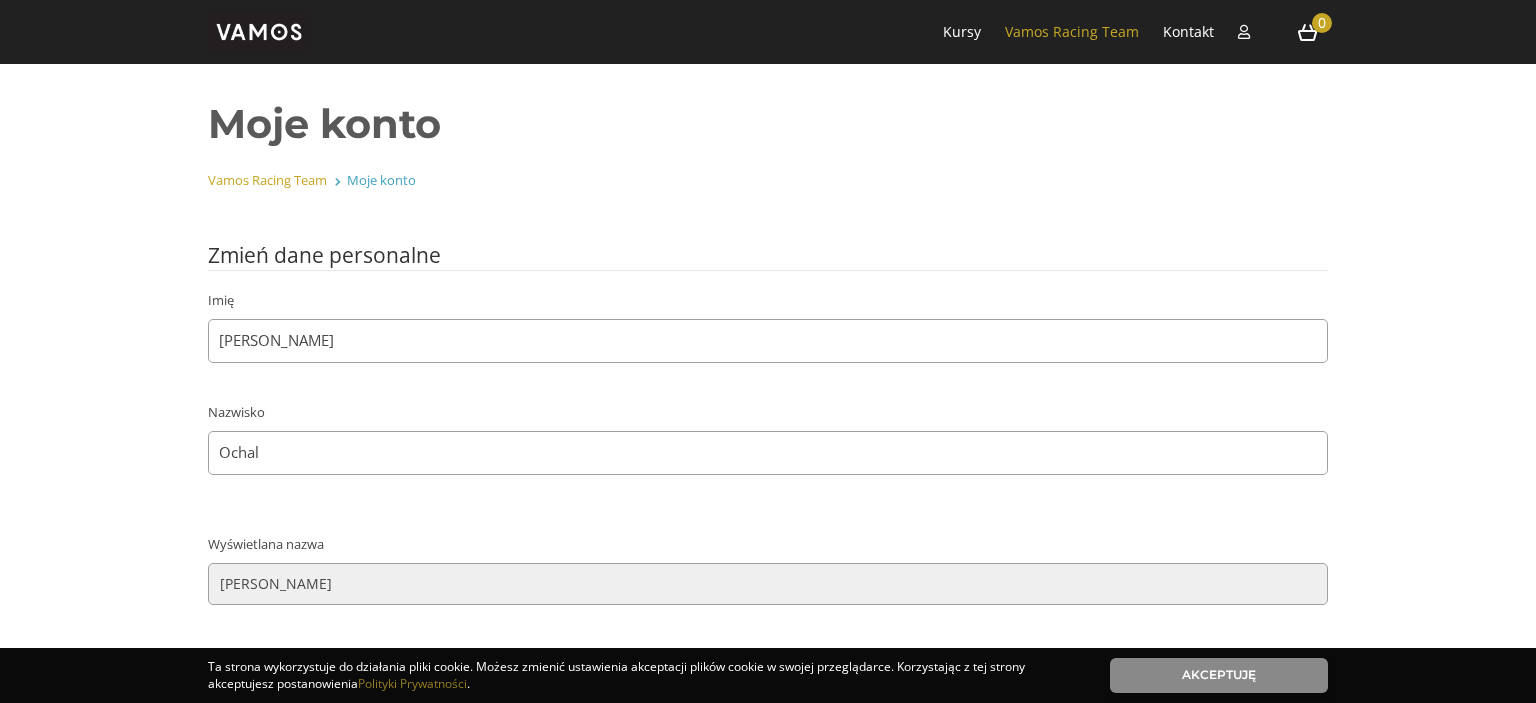 click on "Vamos Racing Team" at bounding box center (1072, 32) 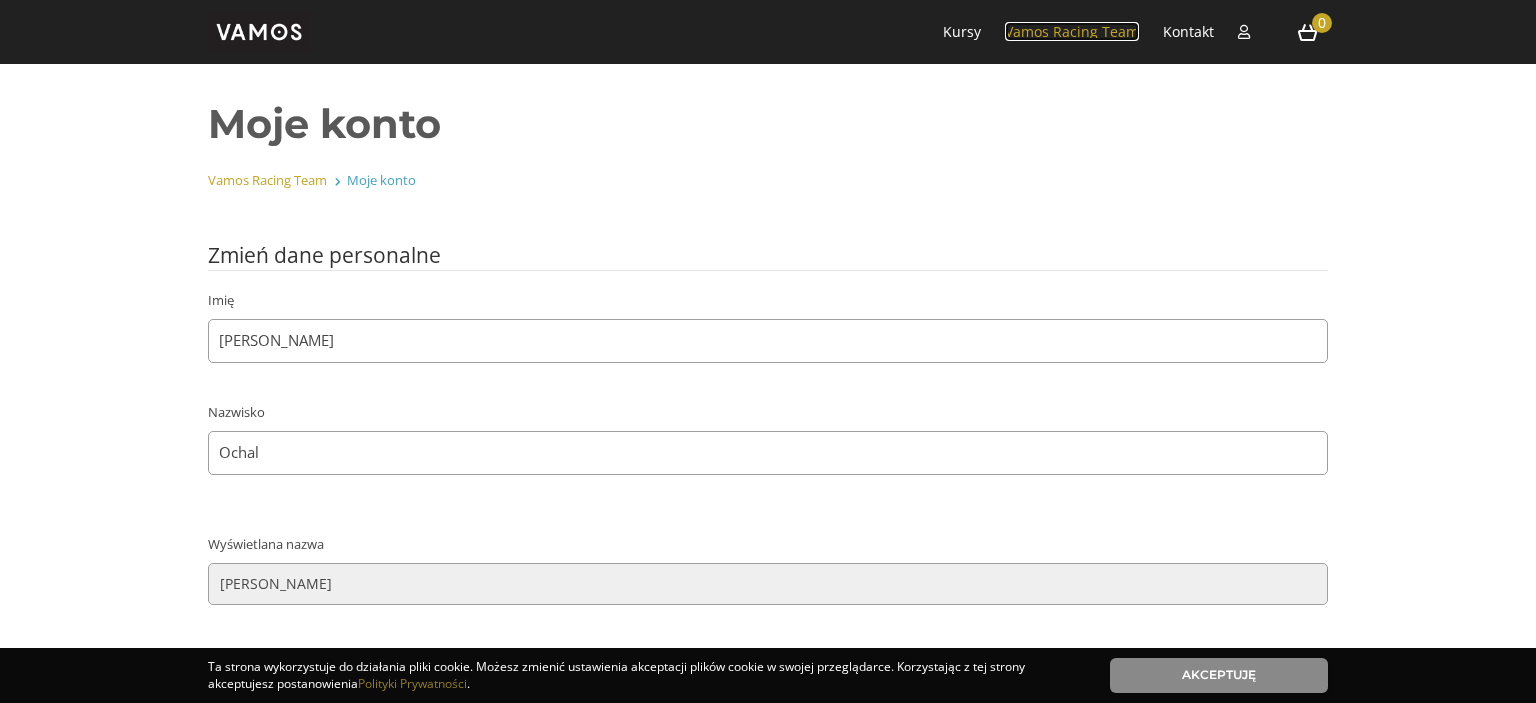 click on "Vamos Racing Team" at bounding box center (1072, 31) 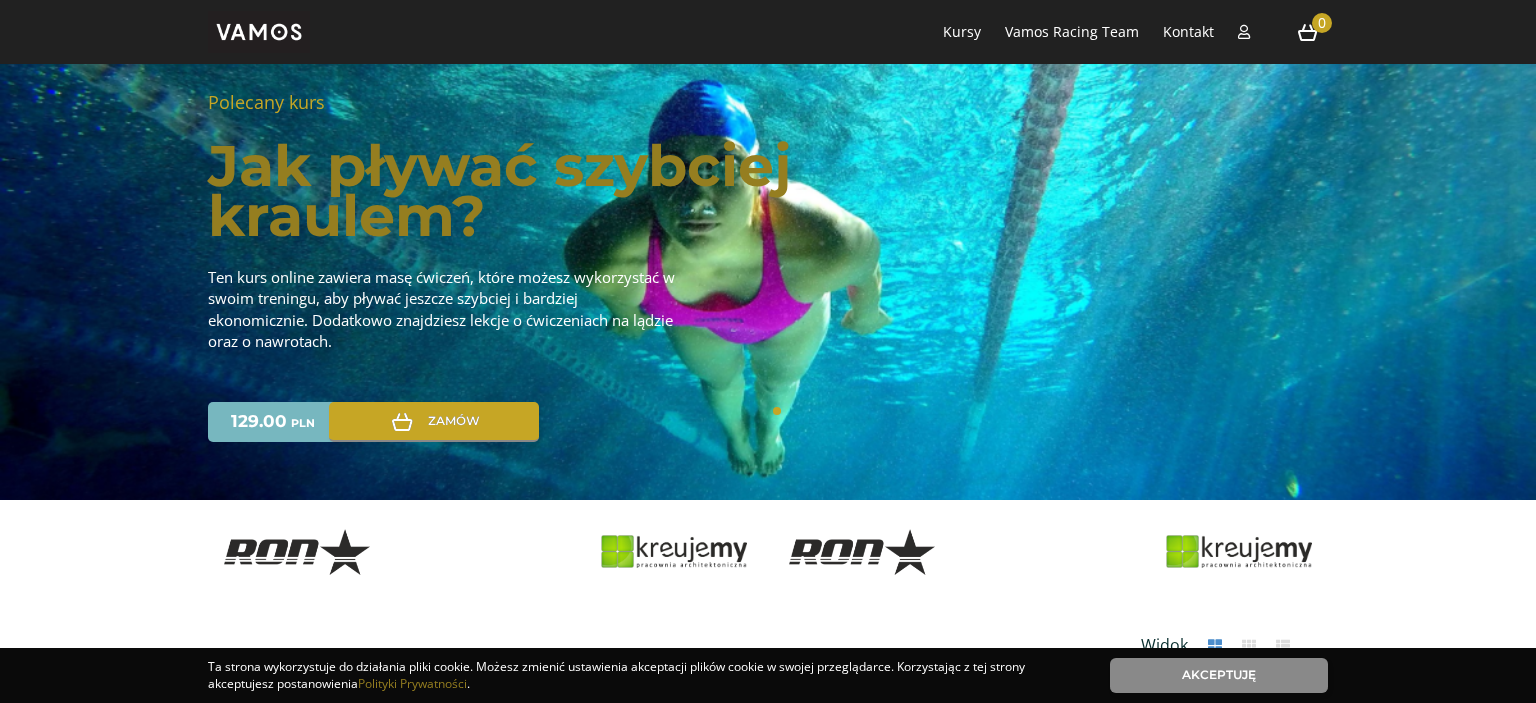 scroll, scrollTop: 0, scrollLeft: 0, axis: both 